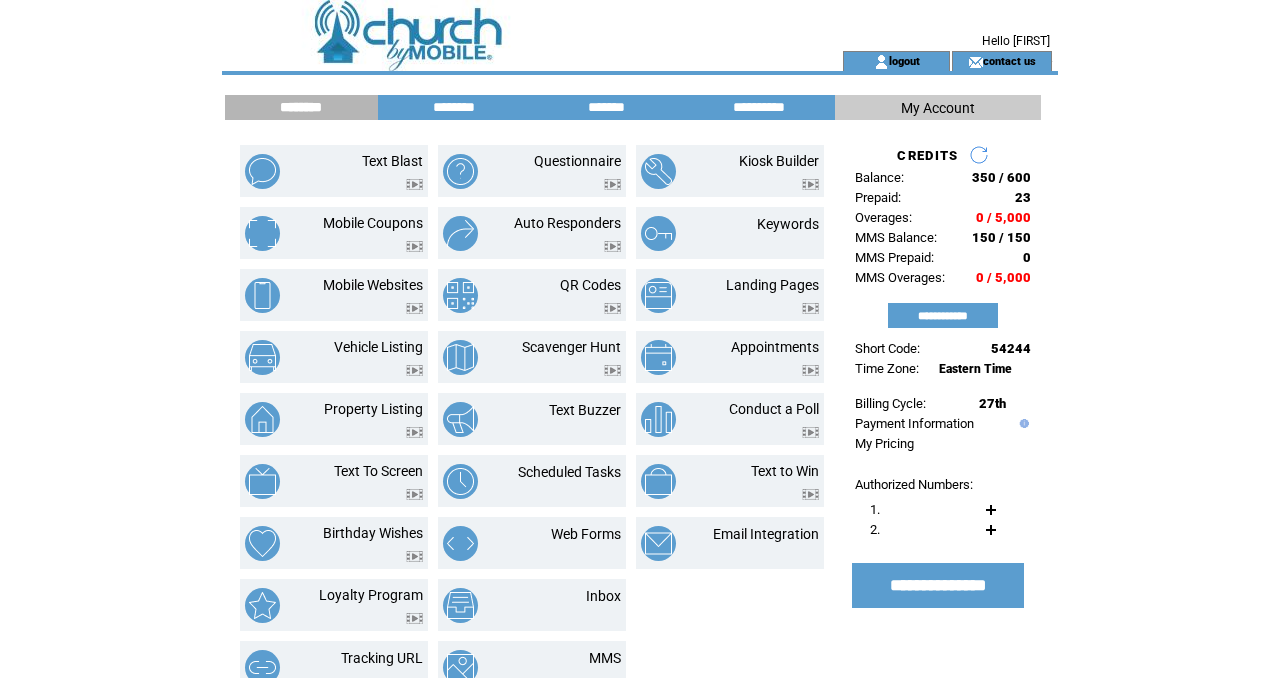 scroll, scrollTop: 0, scrollLeft: 0, axis: both 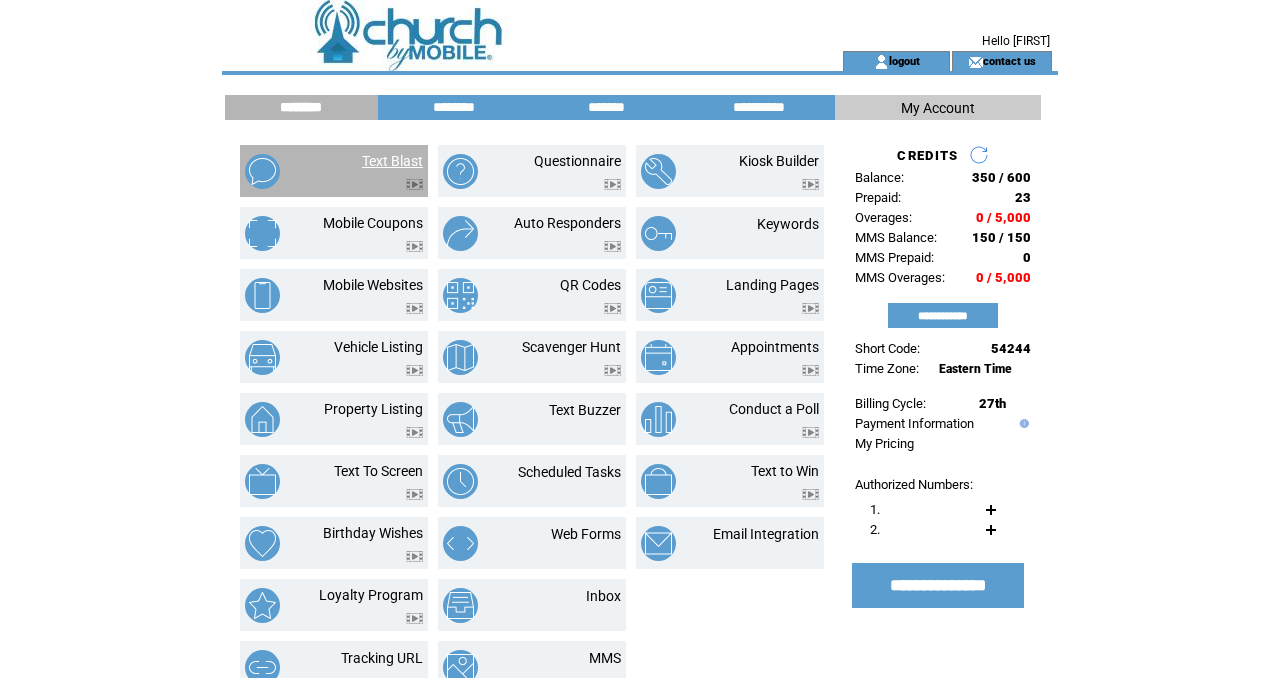 click on "Text Blast" at bounding box center (392, 161) 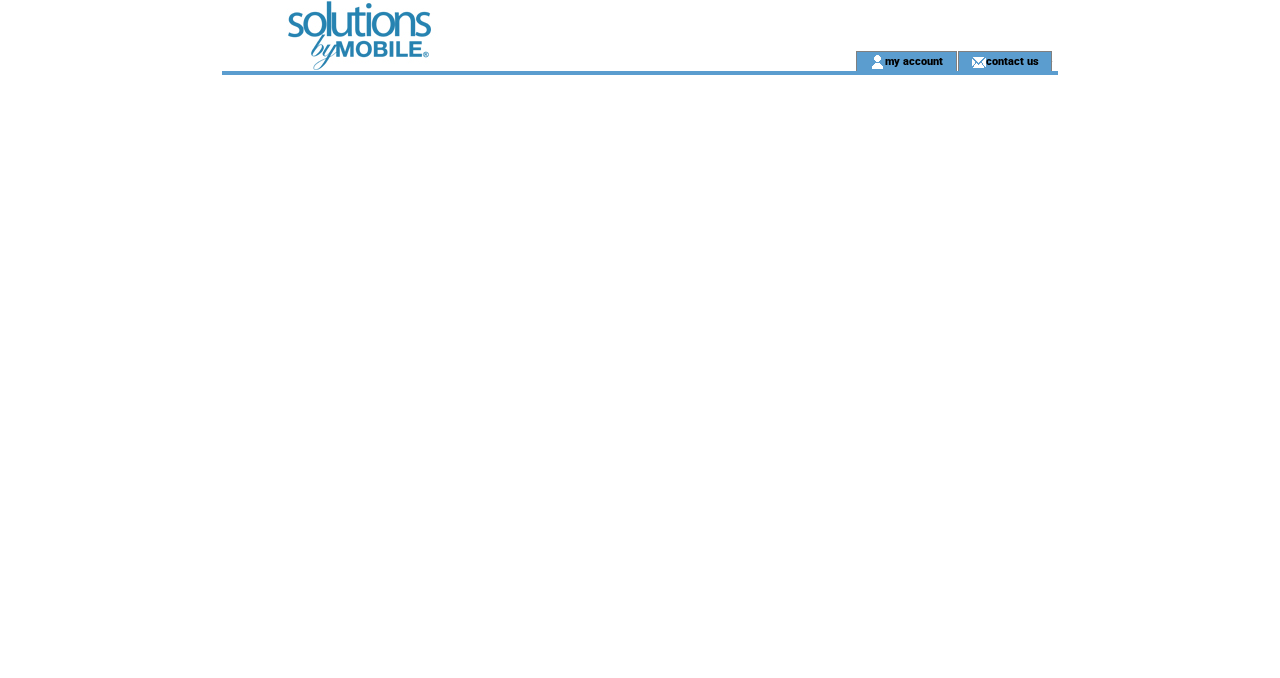 scroll, scrollTop: 0, scrollLeft: 0, axis: both 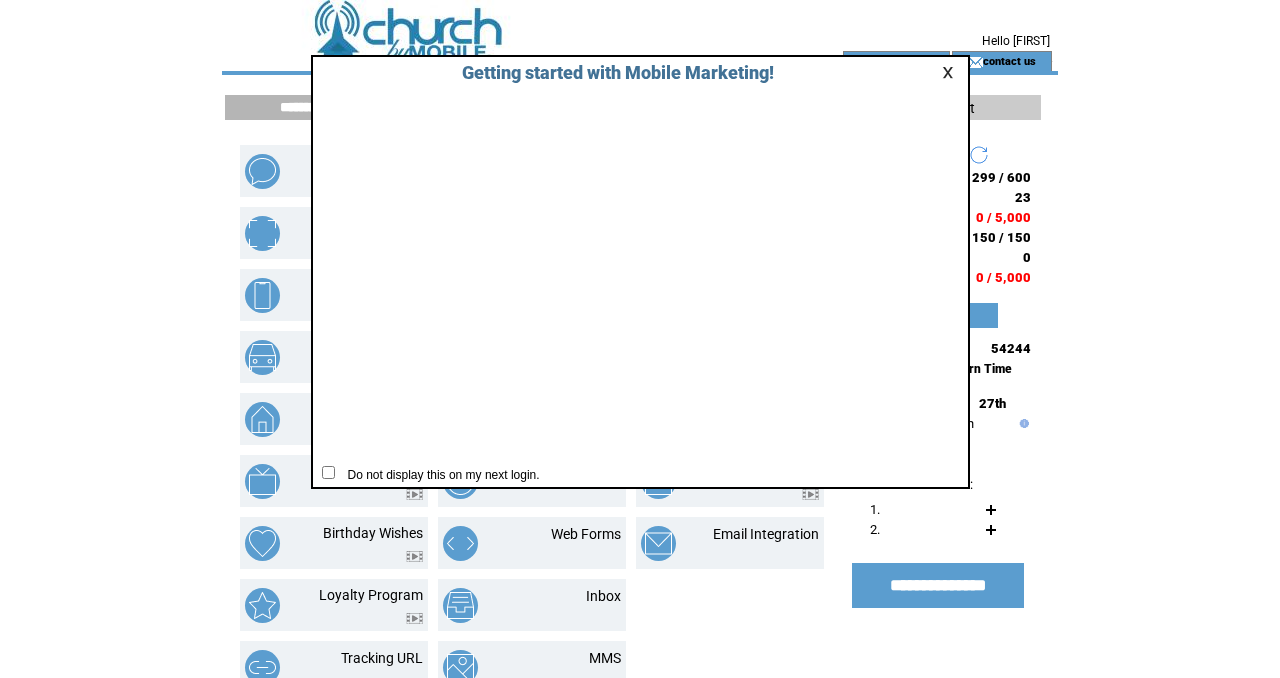 click at bounding box center [951, 72] 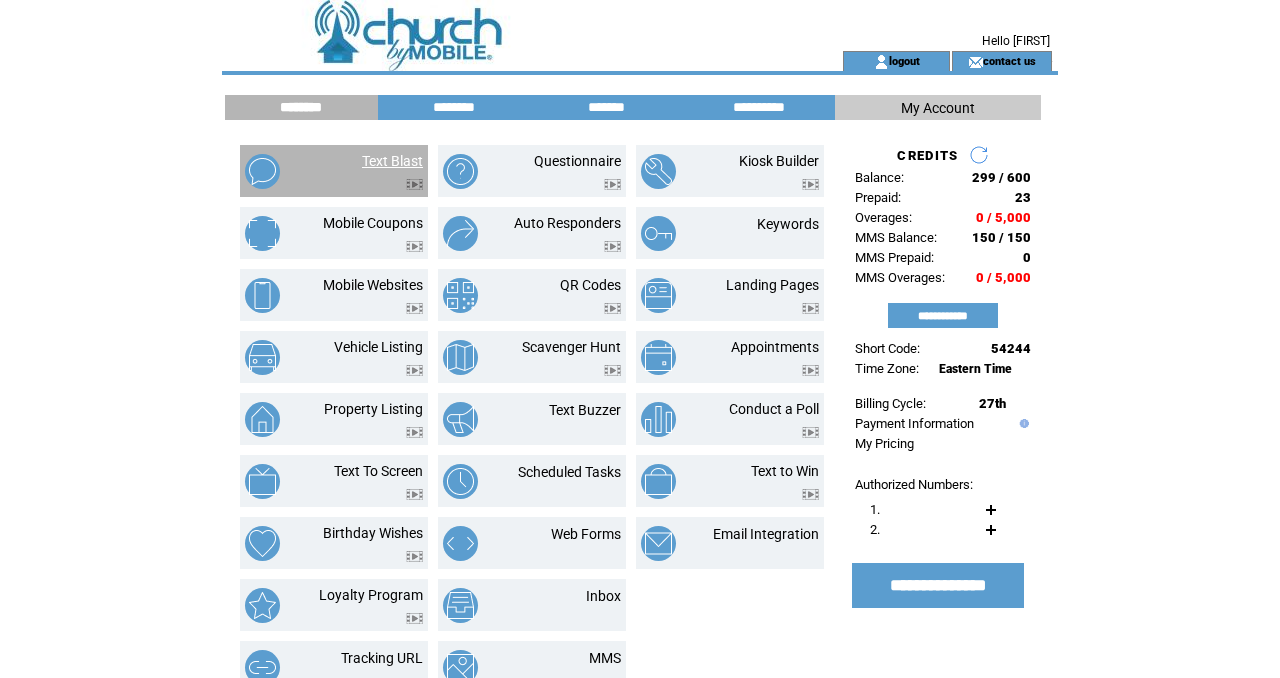 click on "Text Blast" at bounding box center [392, 161] 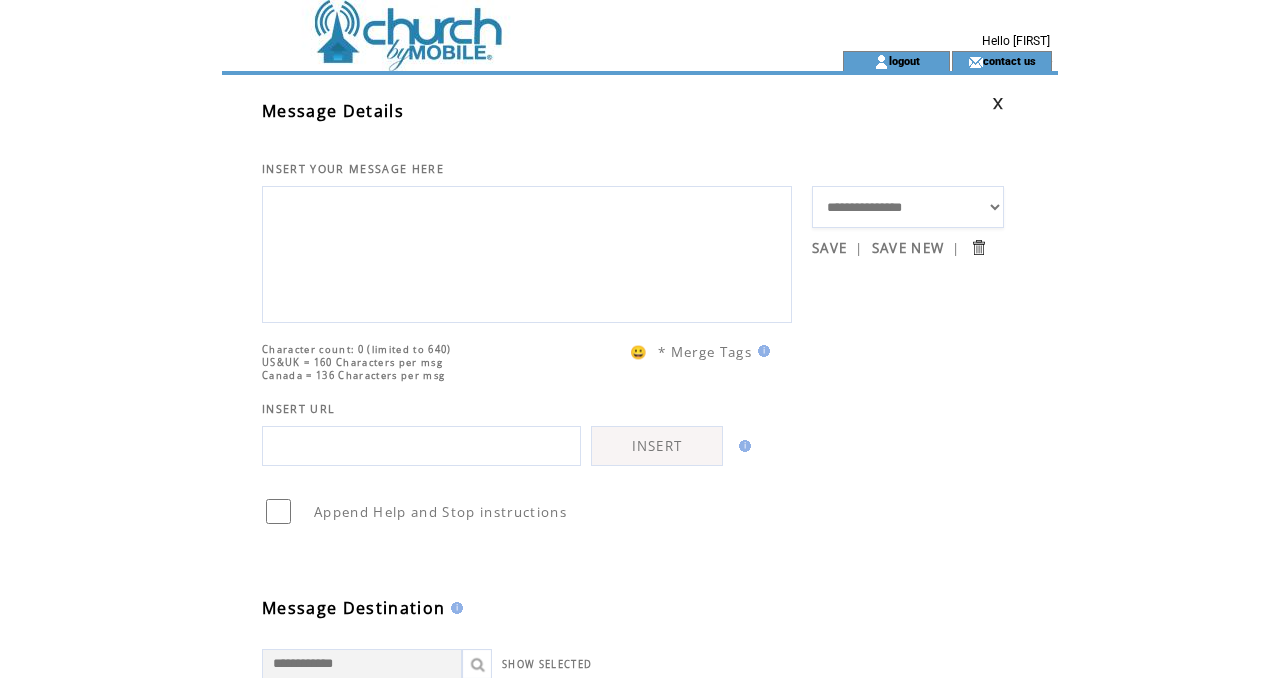 scroll, scrollTop: 0, scrollLeft: 0, axis: both 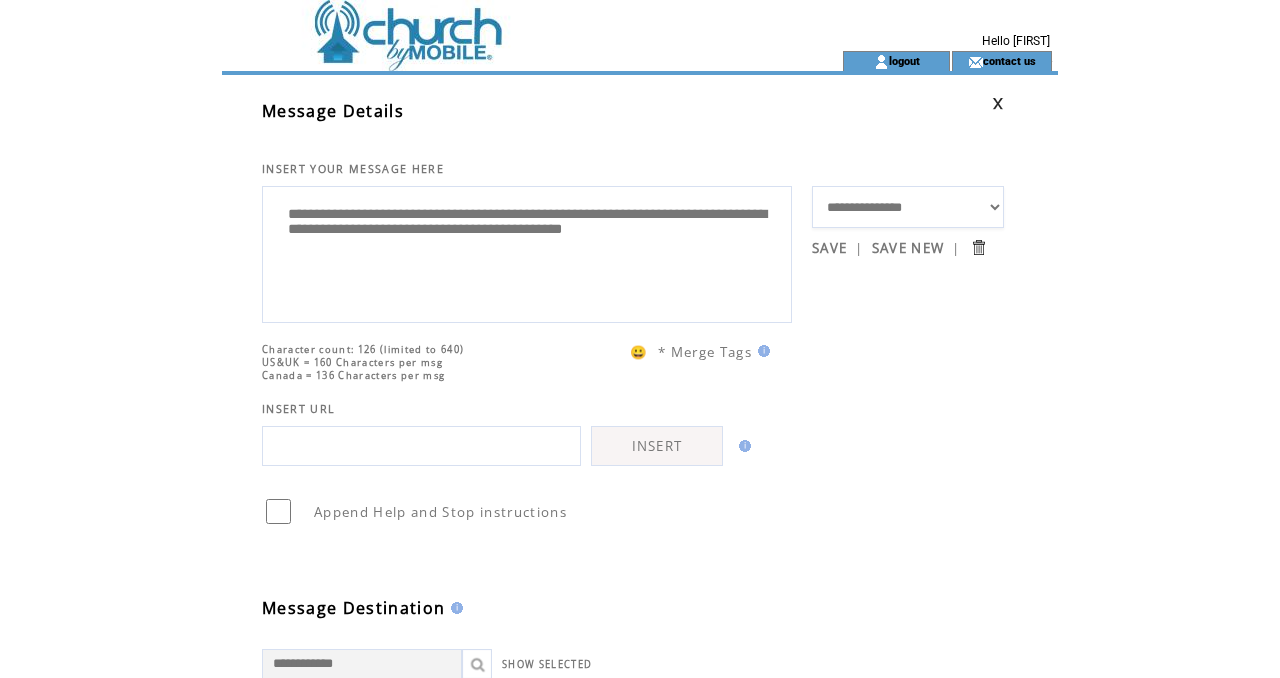 click on "**********" at bounding box center [527, 252] 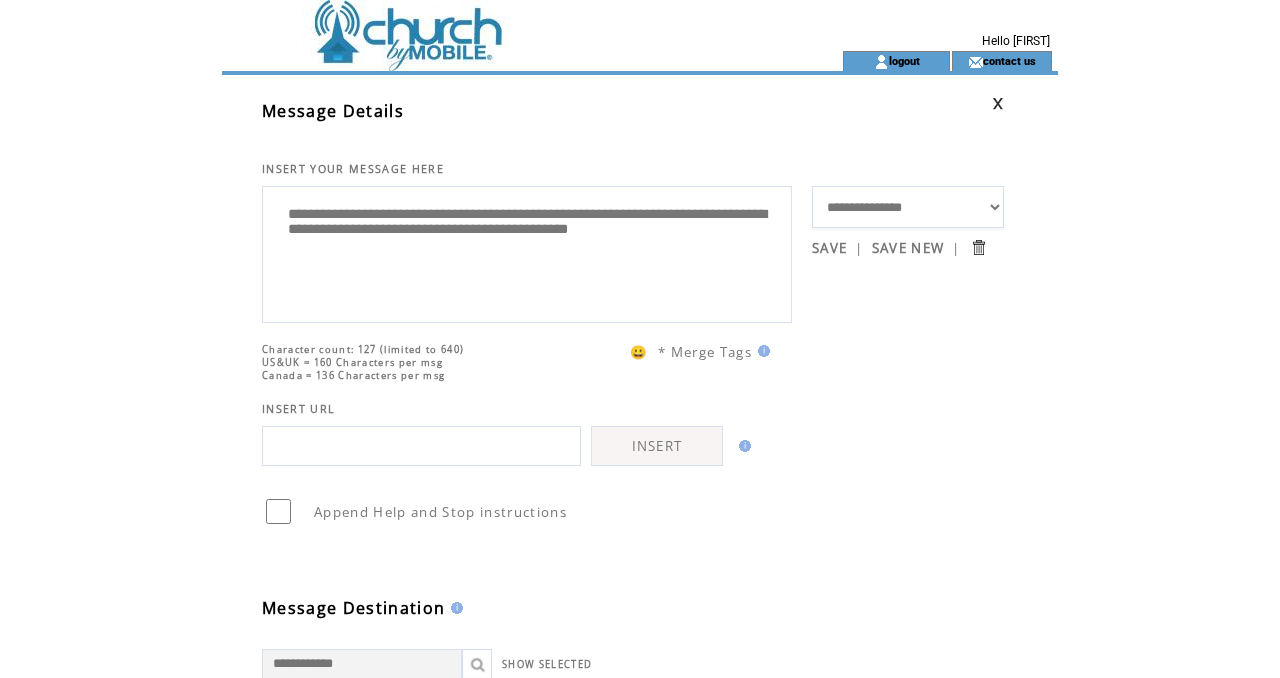 click on "**********" at bounding box center [527, 252] 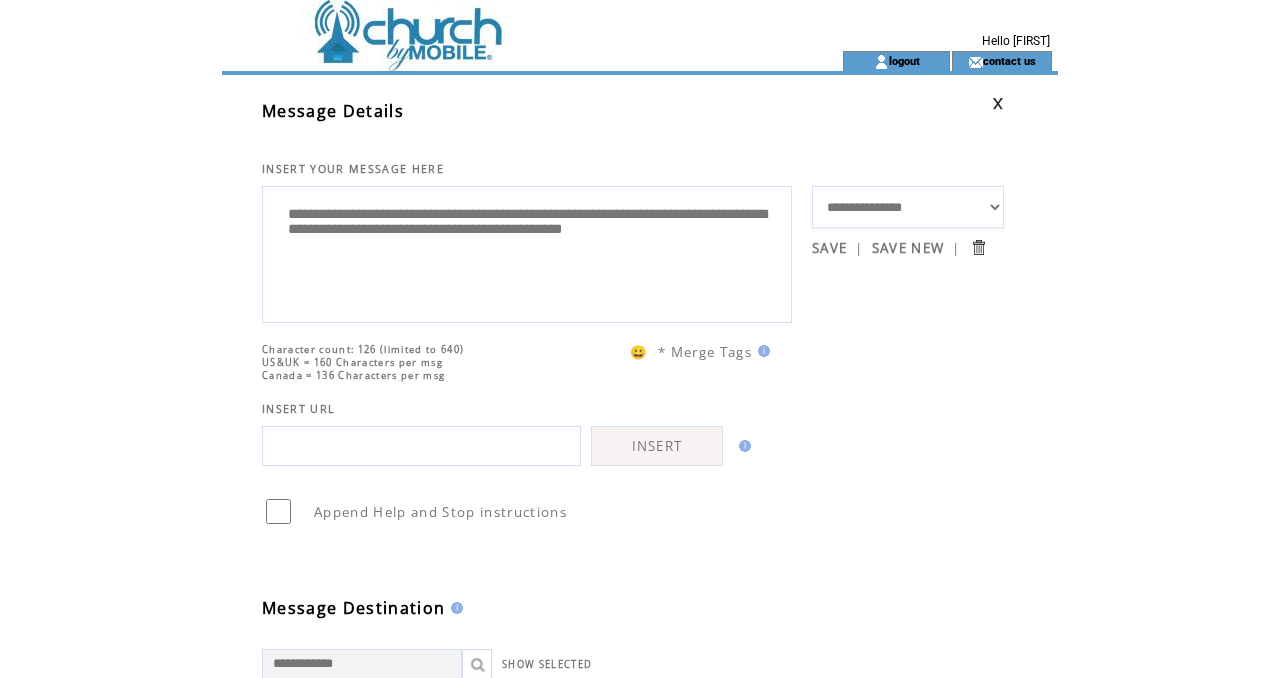 click on "**********" at bounding box center [527, 252] 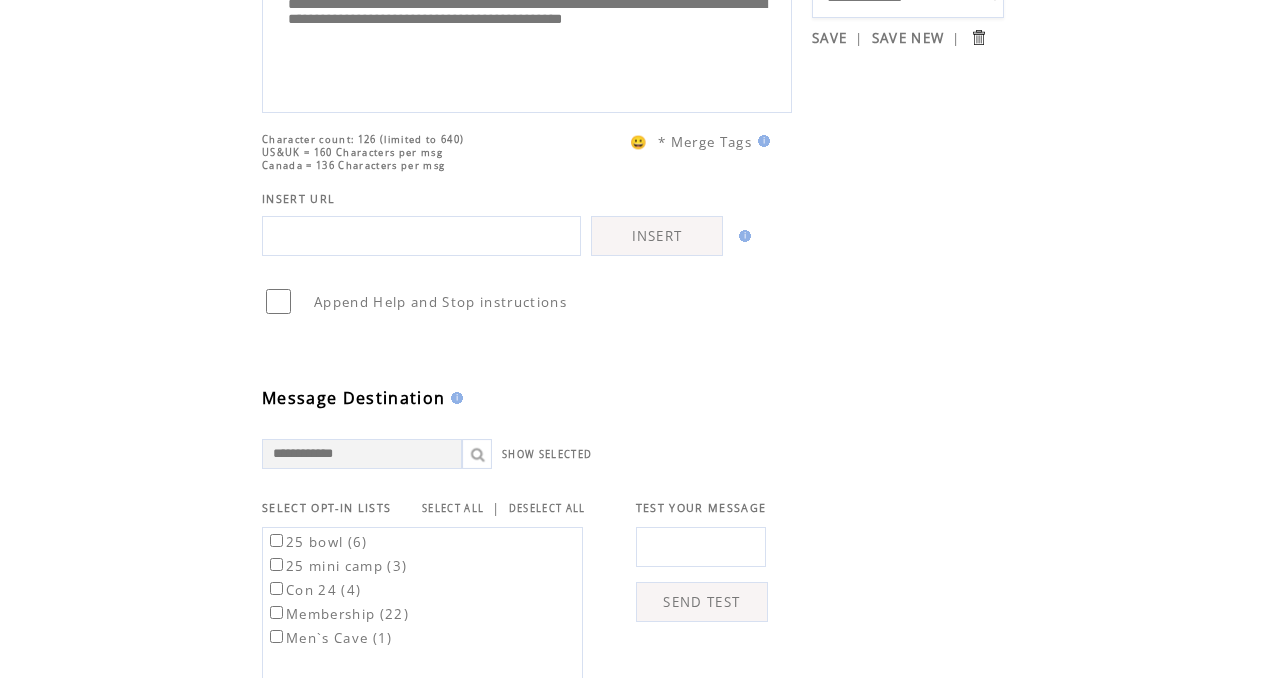 scroll, scrollTop: 265, scrollLeft: 0, axis: vertical 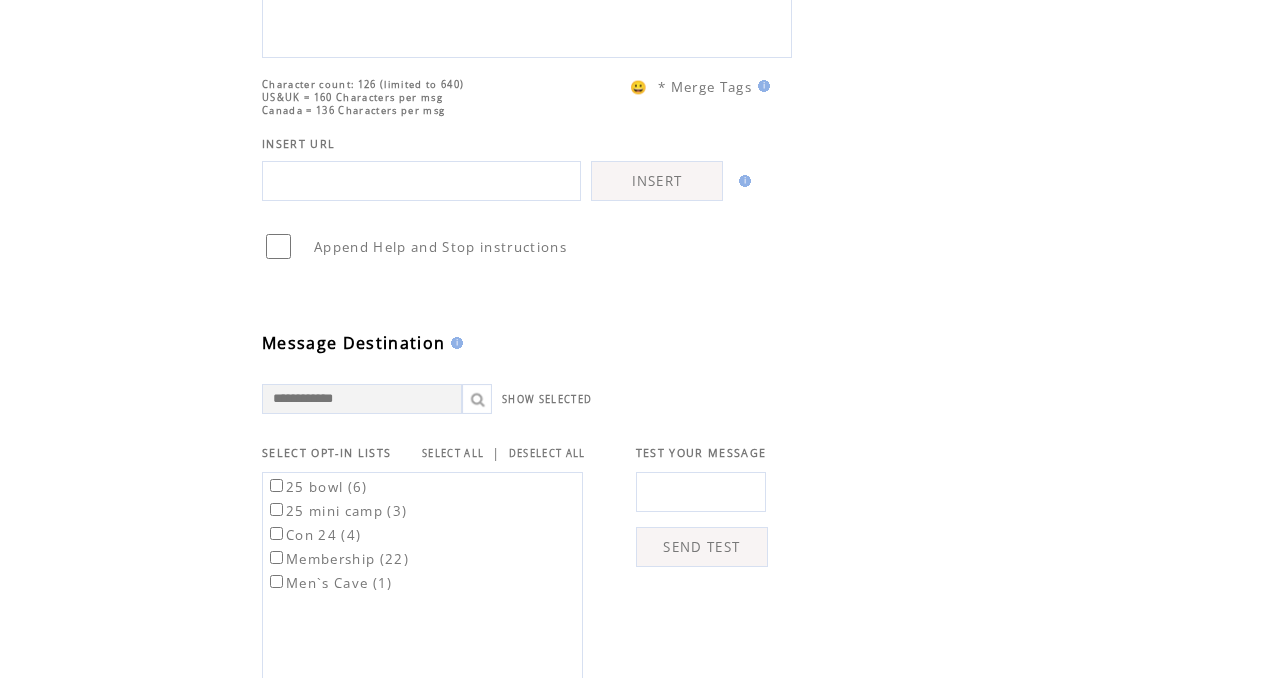type on "**********" 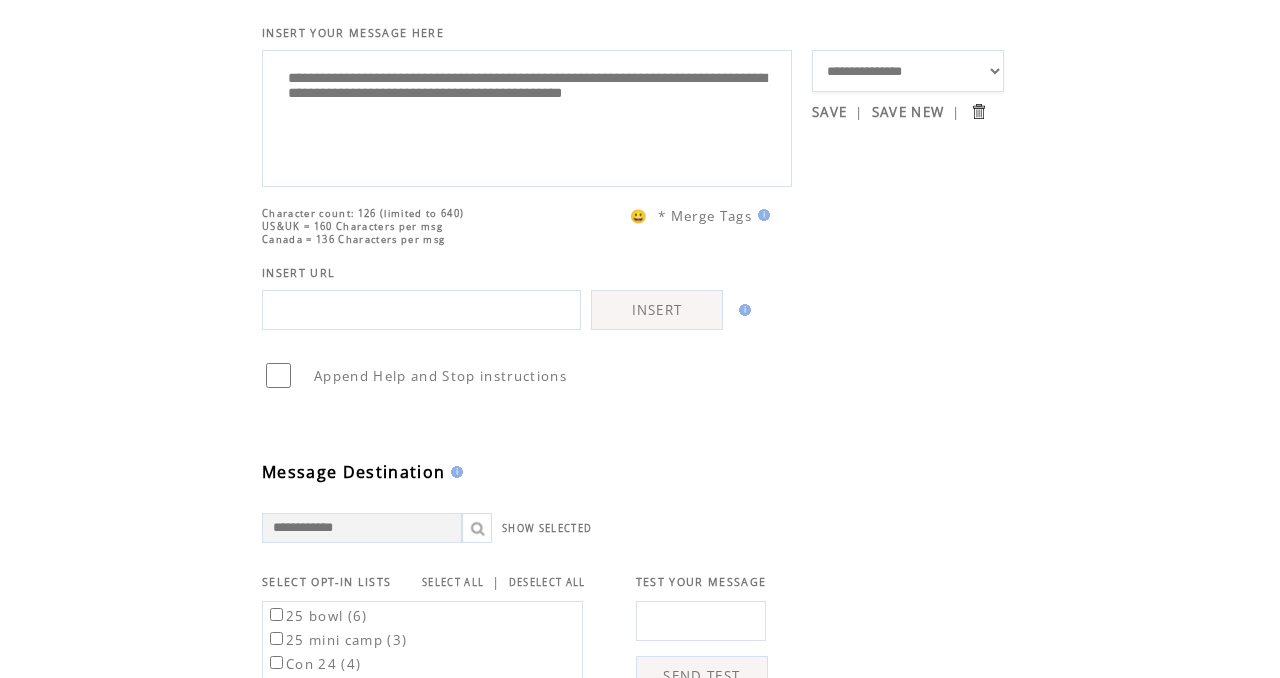 scroll, scrollTop: 21, scrollLeft: 0, axis: vertical 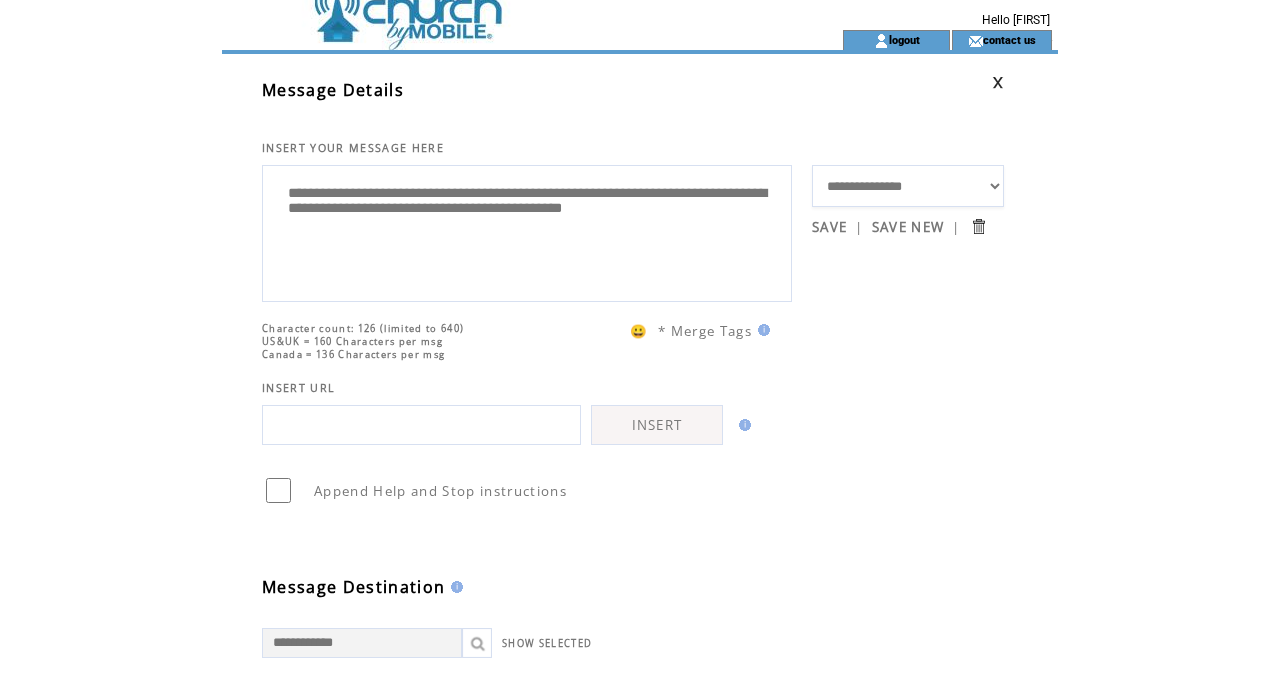 paste on "**********" 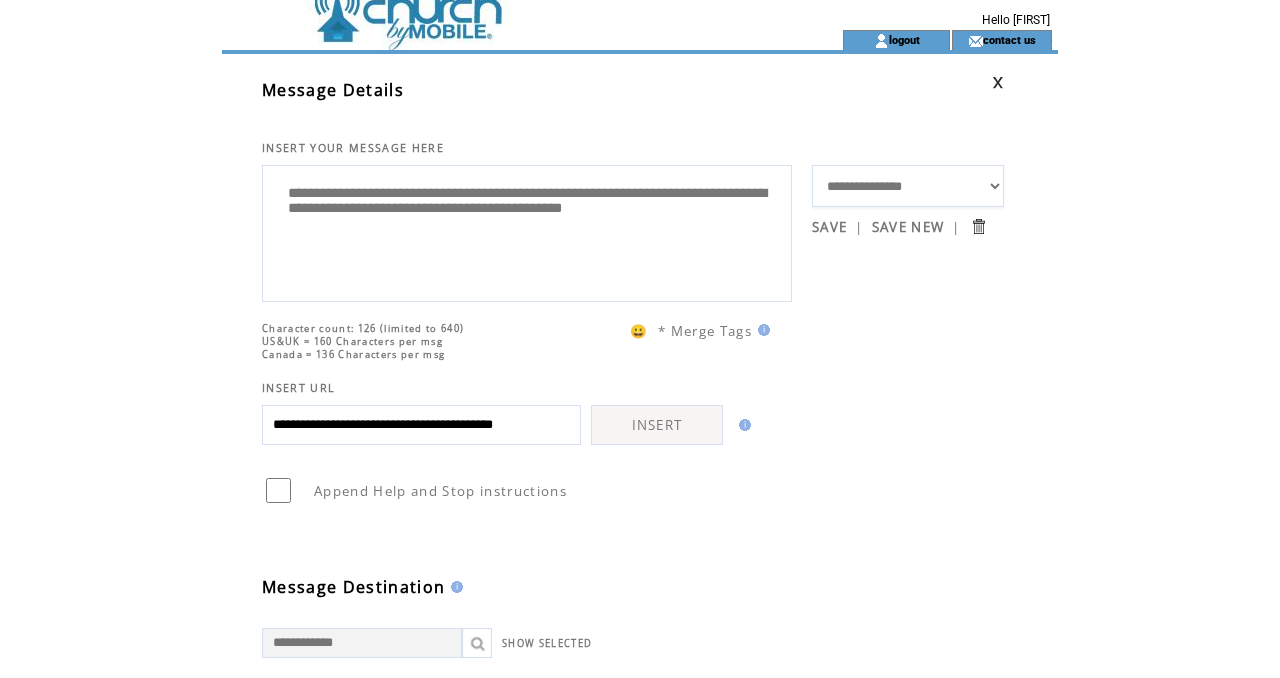 scroll, scrollTop: 0, scrollLeft: 54, axis: horizontal 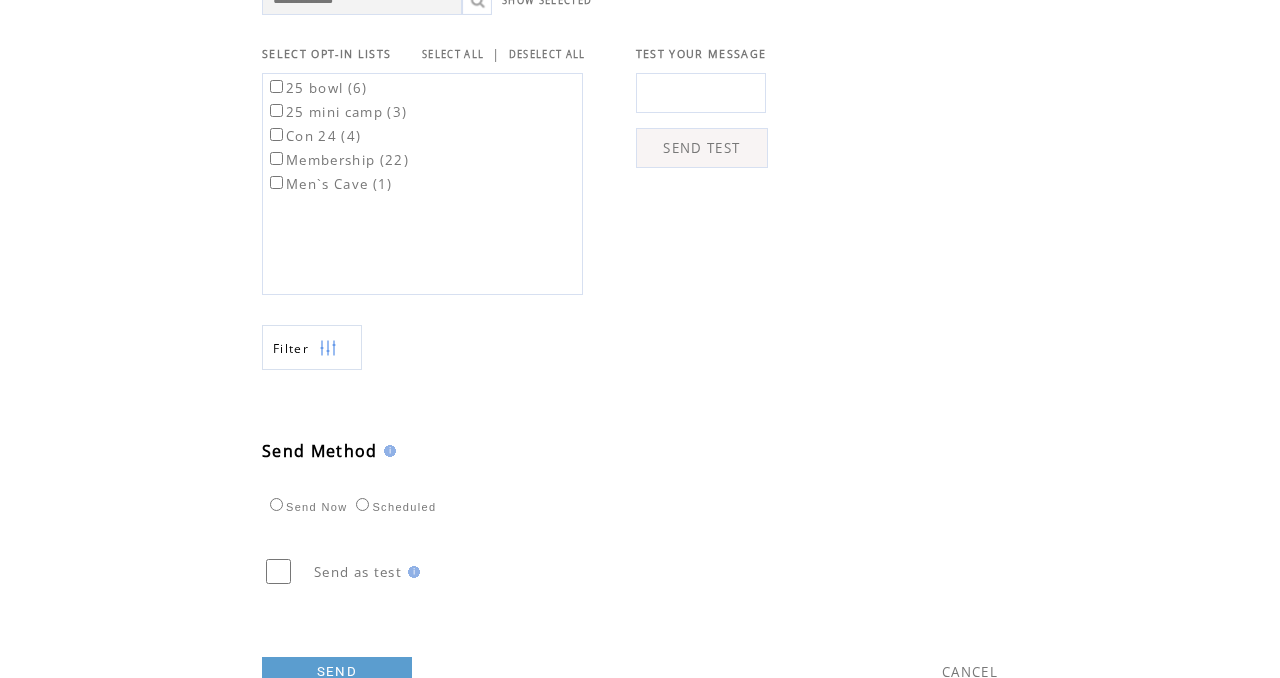 click on "SEND" at bounding box center [337, 672] 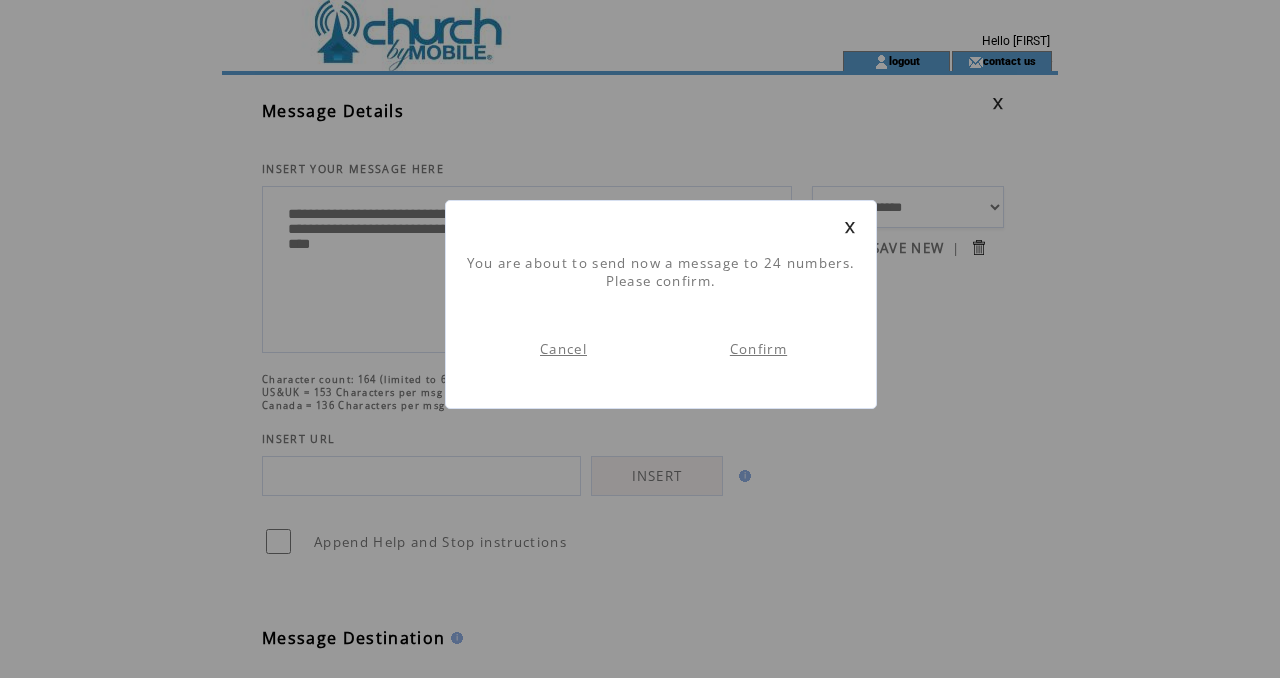 scroll, scrollTop: 1, scrollLeft: 0, axis: vertical 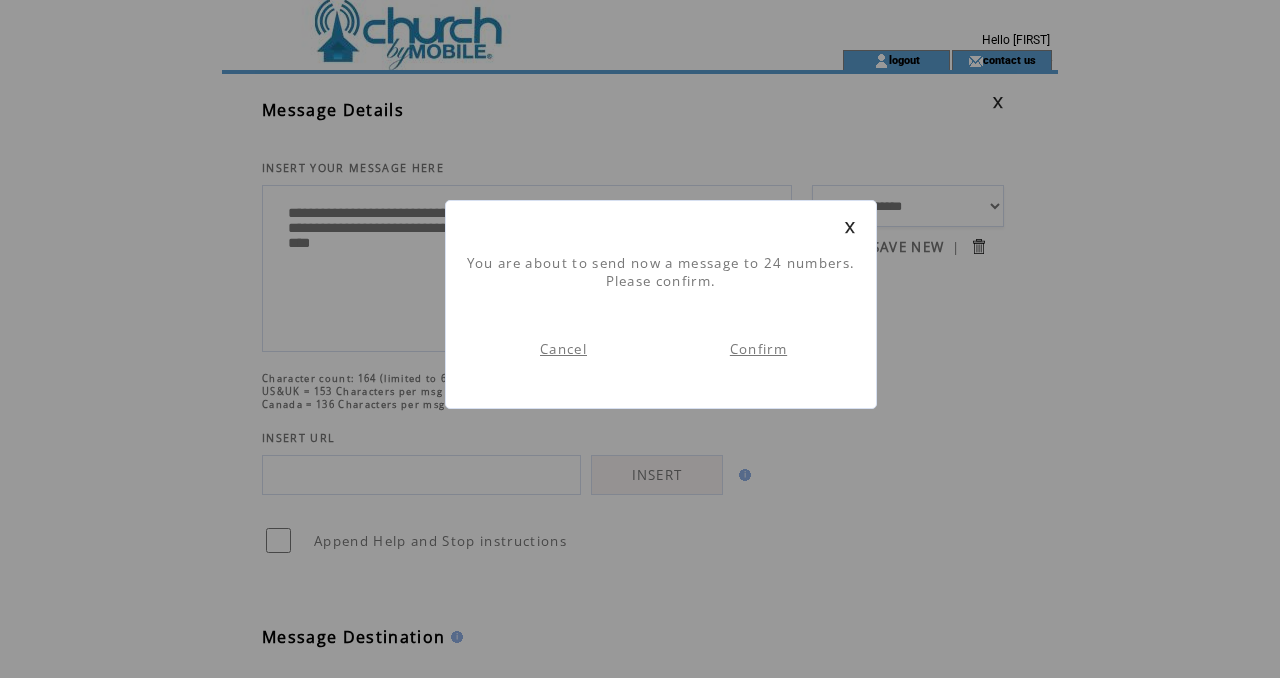 click on "Confirm" at bounding box center [758, 349] 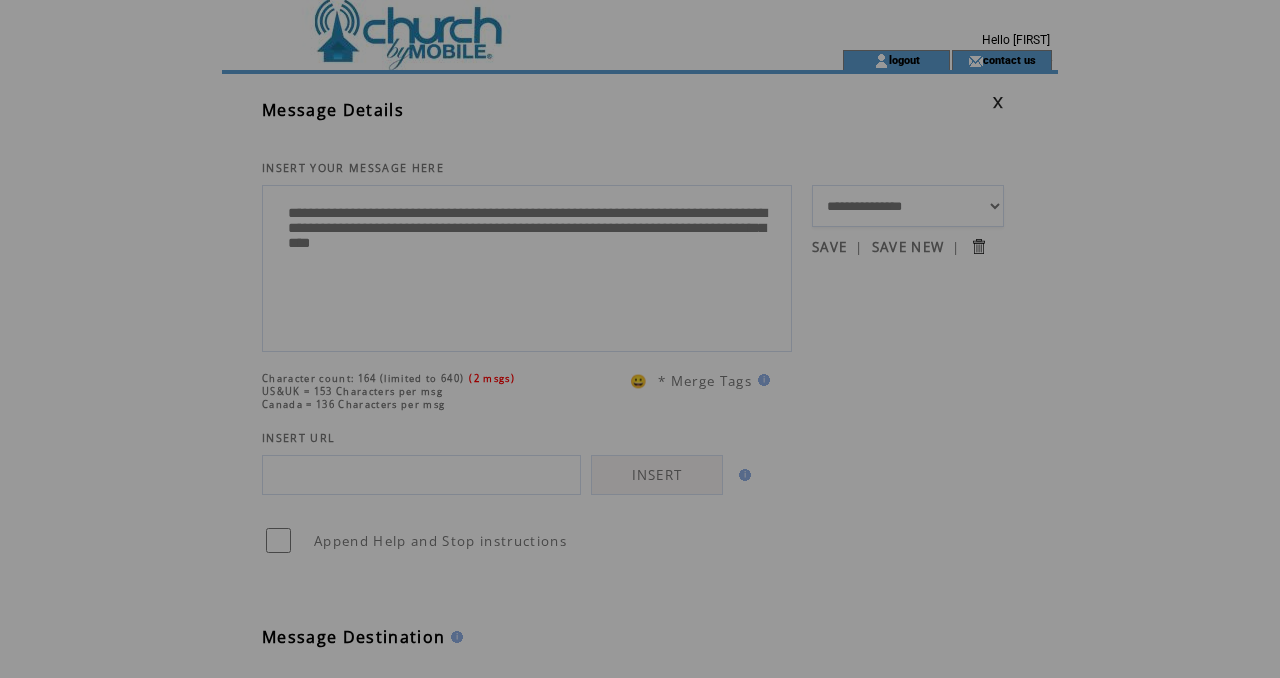 scroll, scrollTop: 0, scrollLeft: 0, axis: both 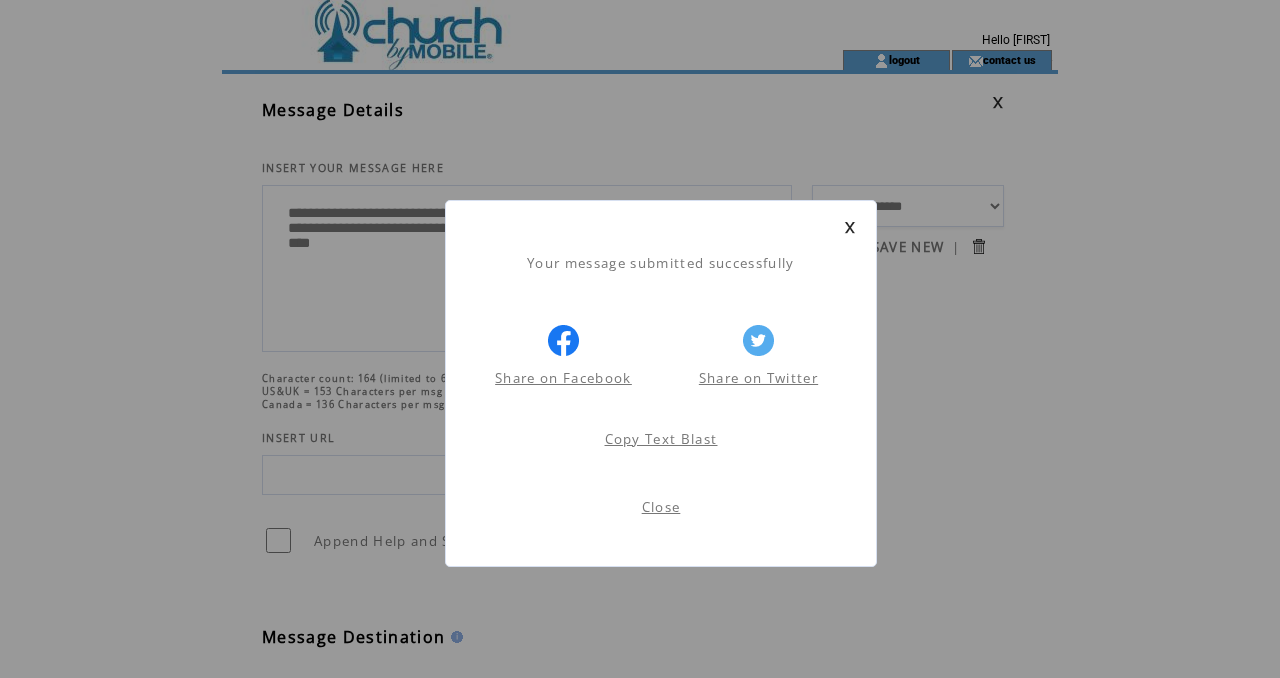 click on "Close" at bounding box center [661, 507] 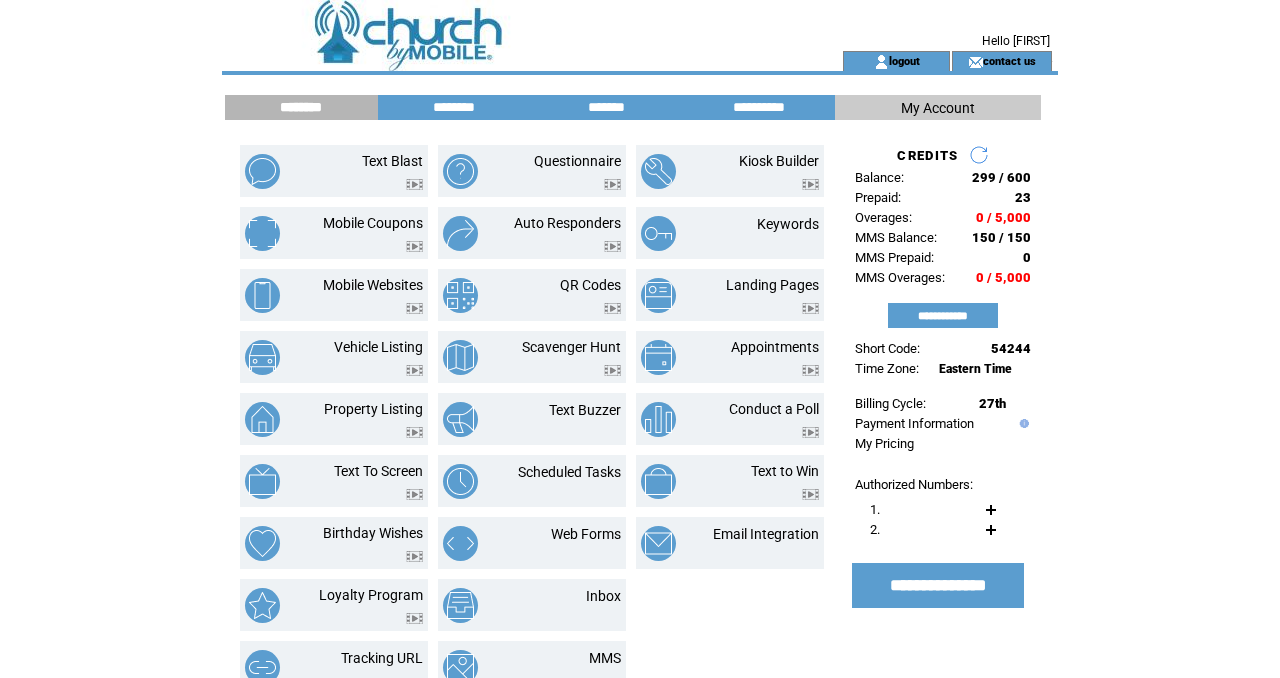 scroll, scrollTop: 0, scrollLeft: 0, axis: both 